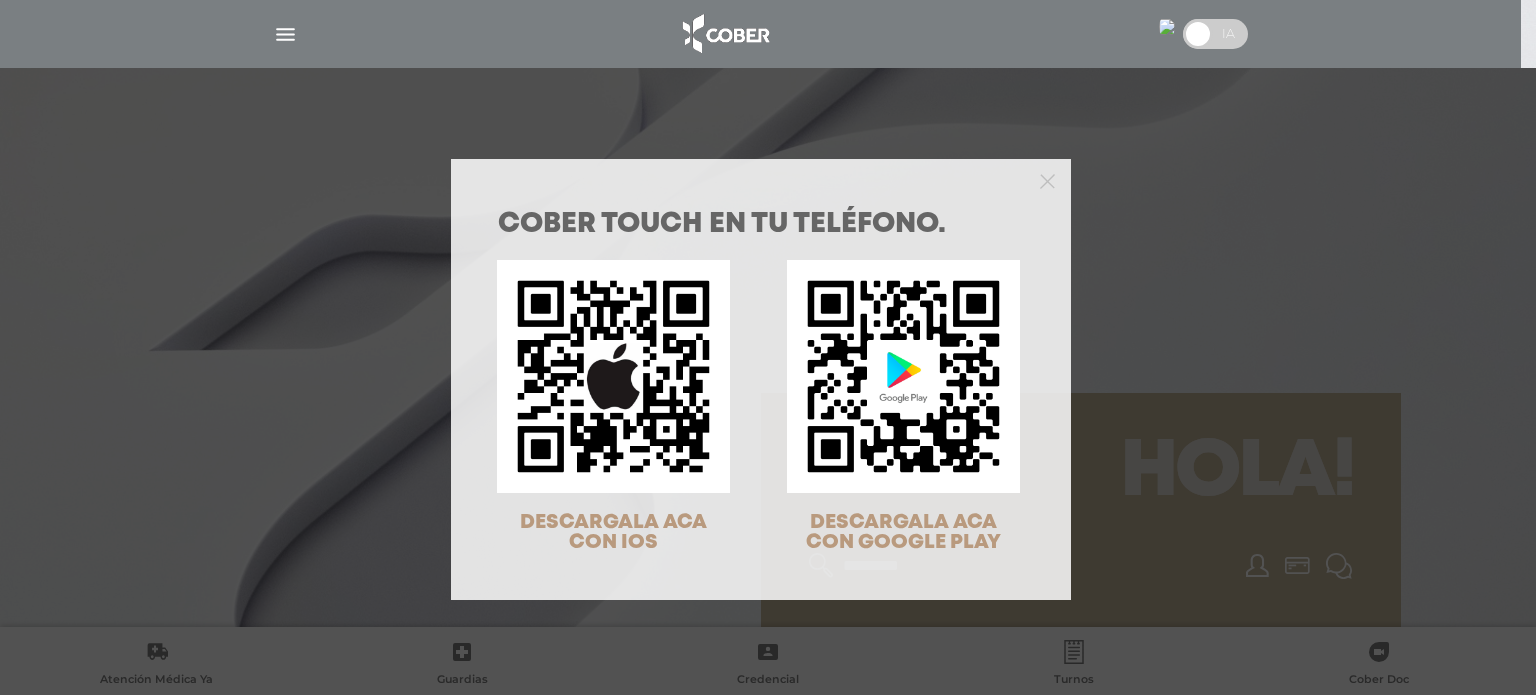 scroll, scrollTop: 0, scrollLeft: 0, axis: both 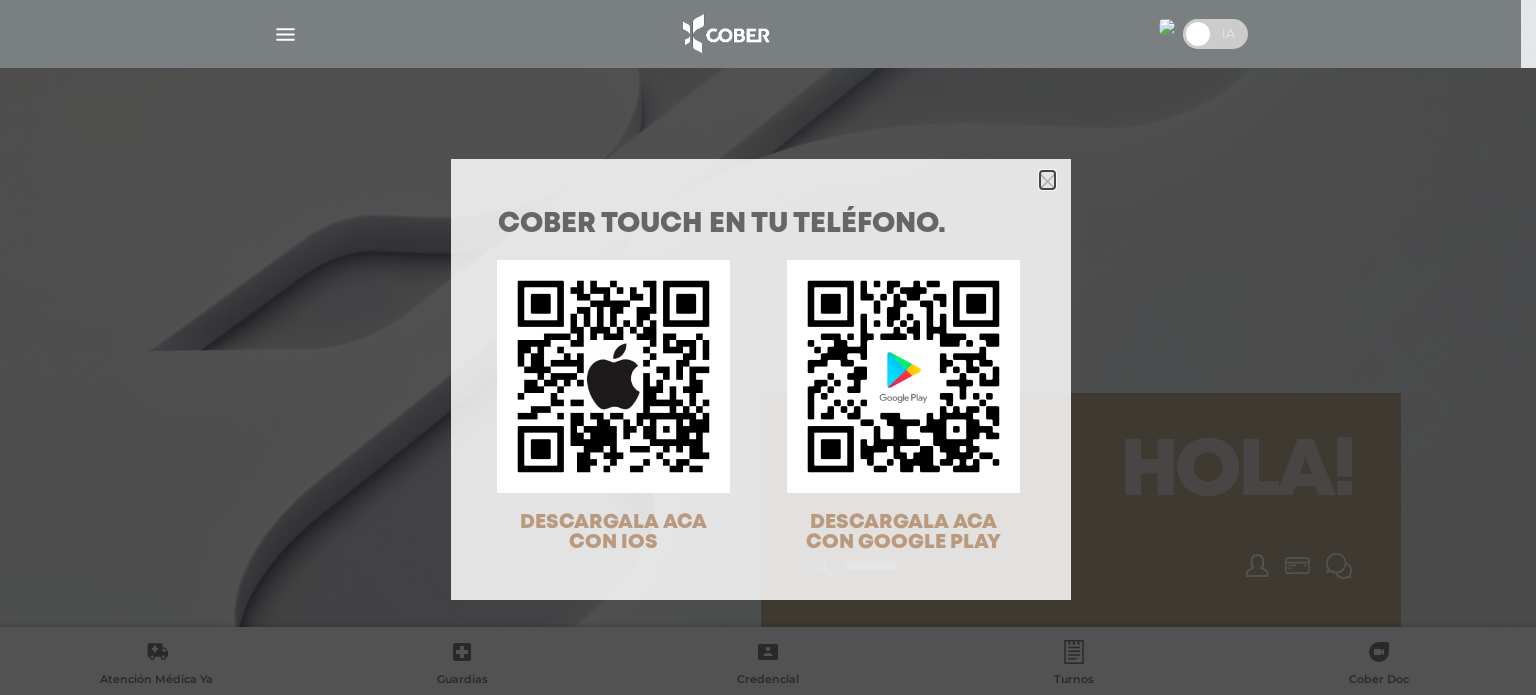 click 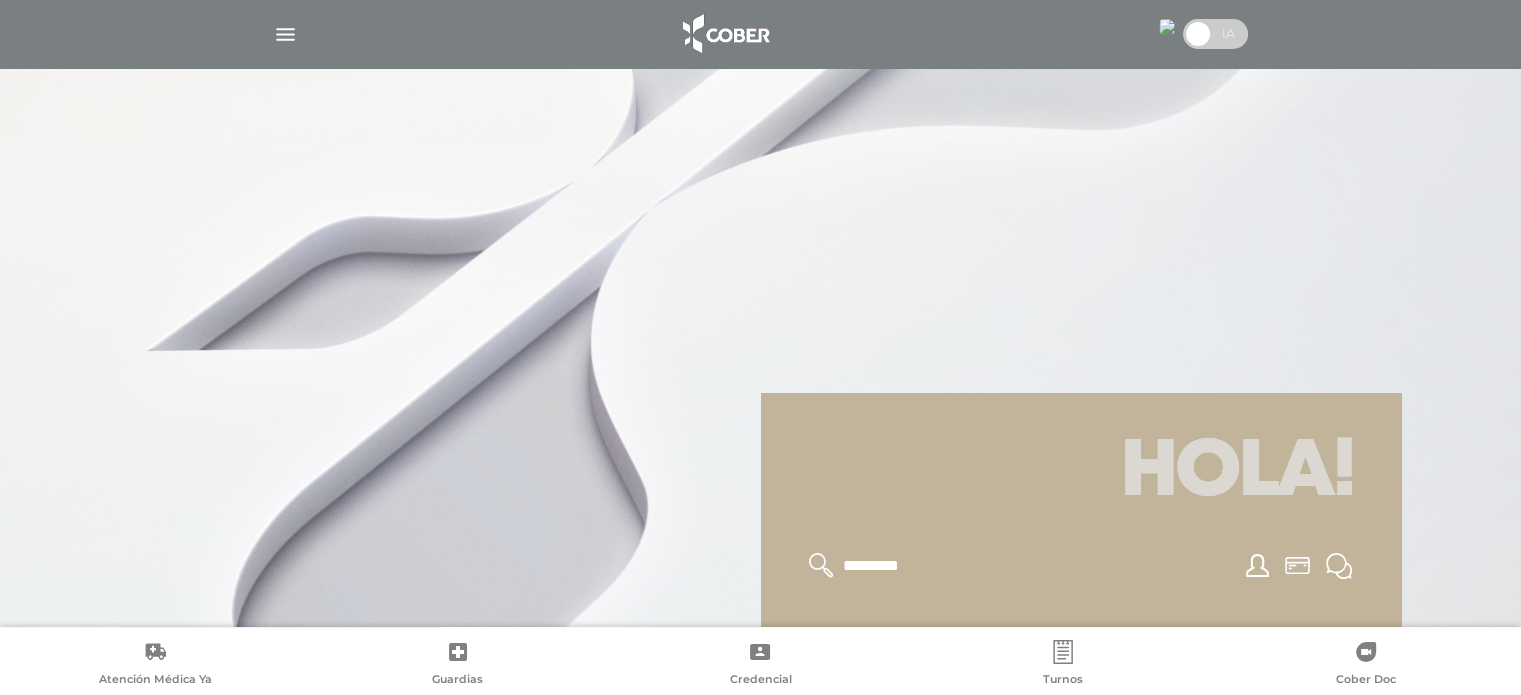click at bounding box center (1167, 27) 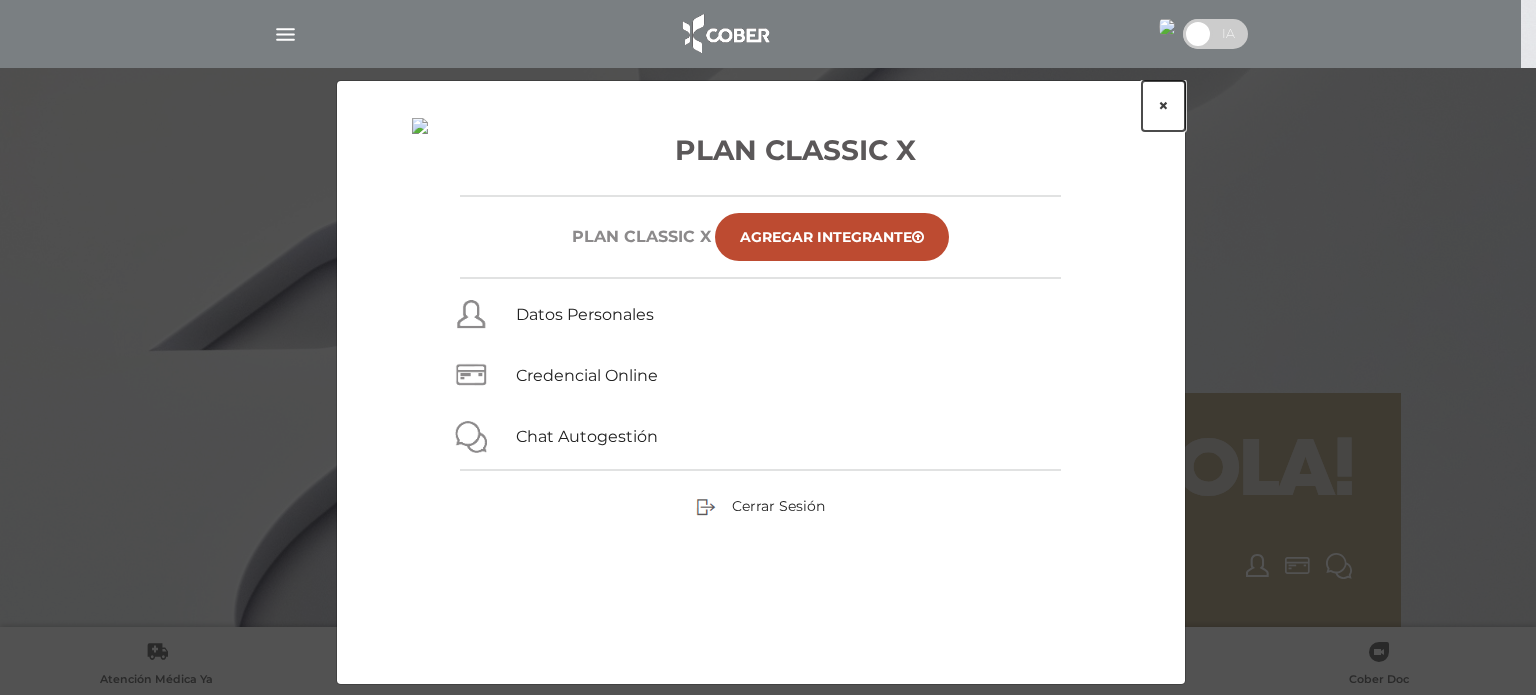 click on "×" at bounding box center (1163, 106) 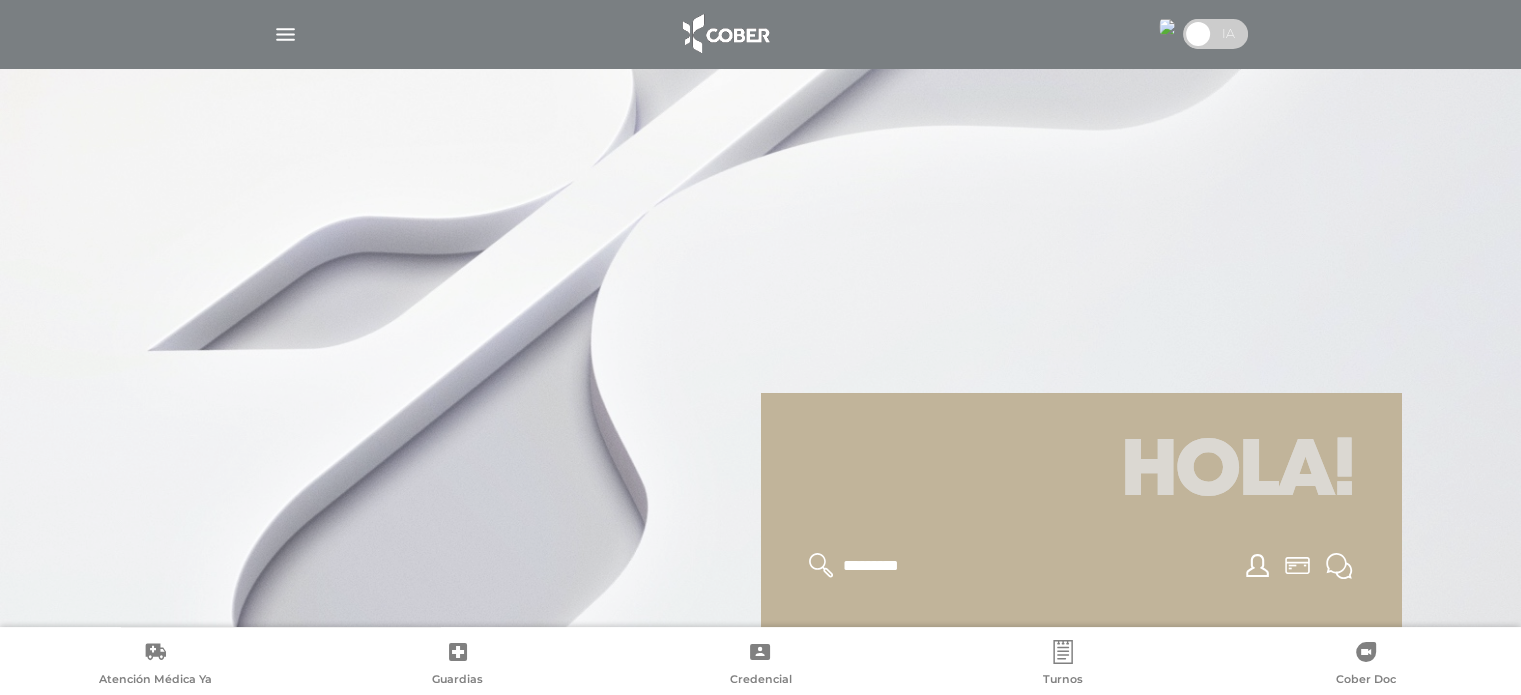 click at bounding box center [285, 34] 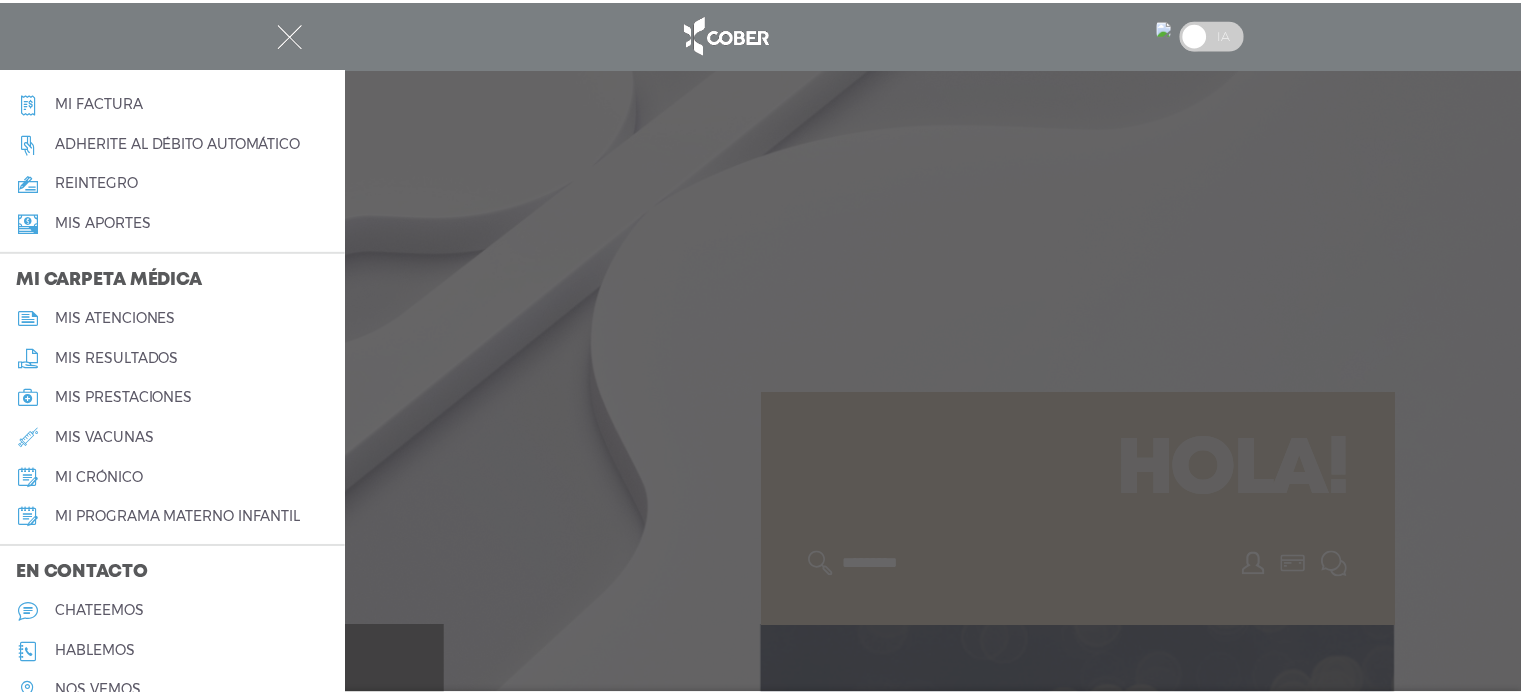 scroll, scrollTop: 848, scrollLeft: 0, axis: vertical 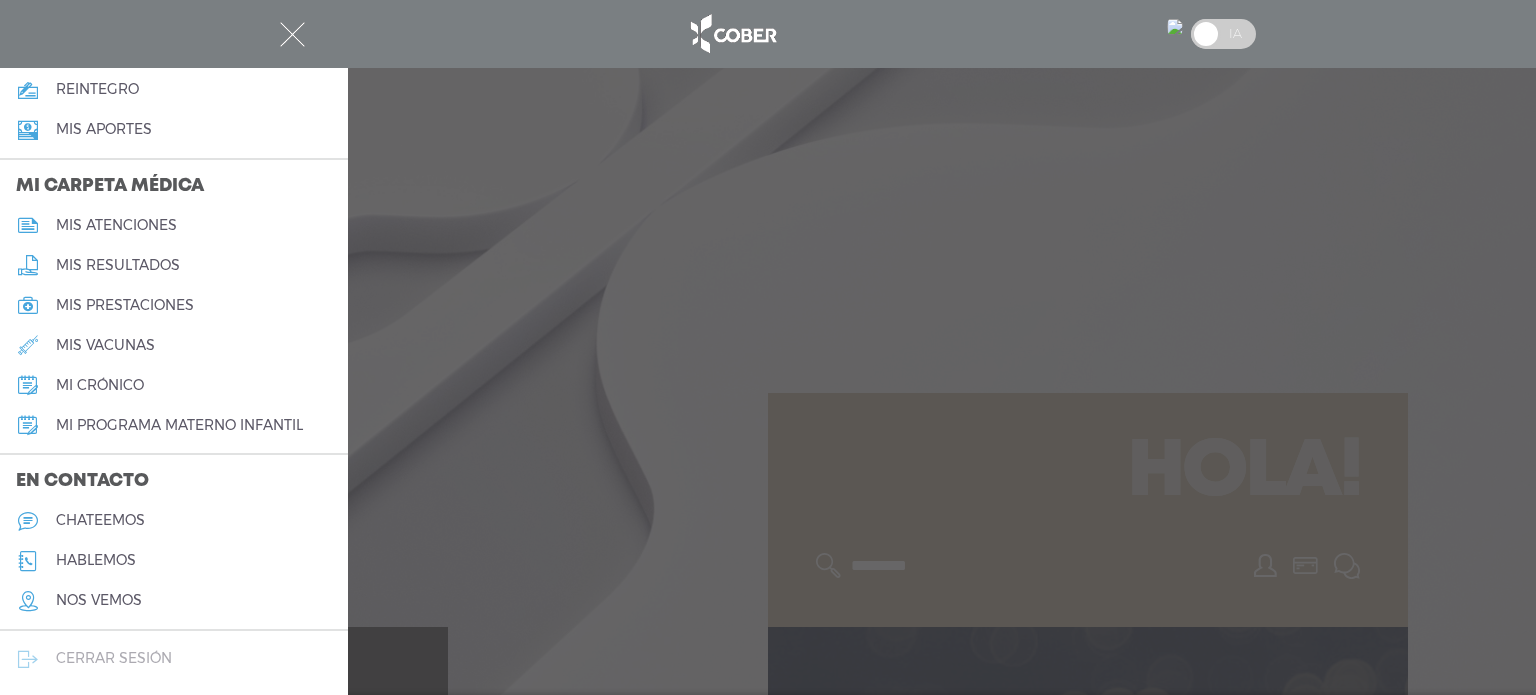 click on "cerrar sesión" at bounding box center [114, 658] 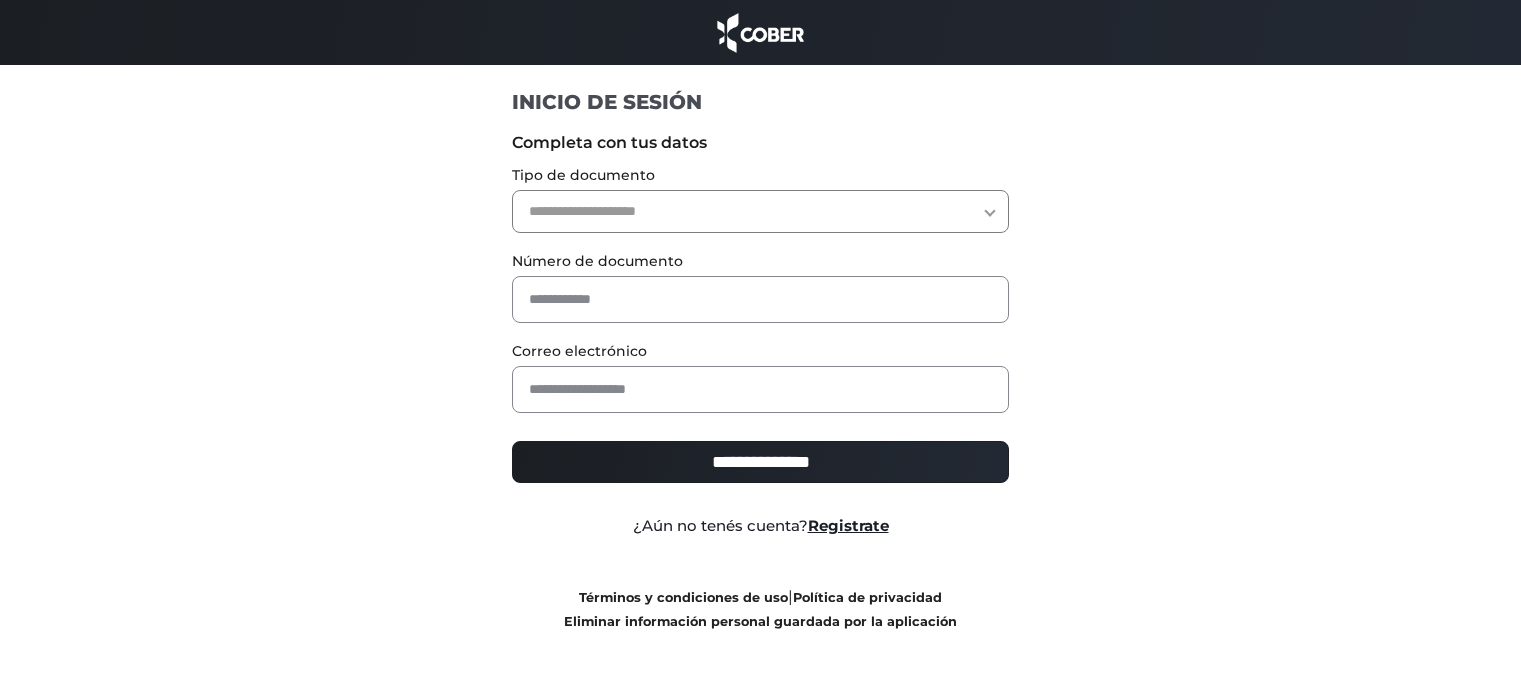 scroll, scrollTop: 0, scrollLeft: 0, axis: both 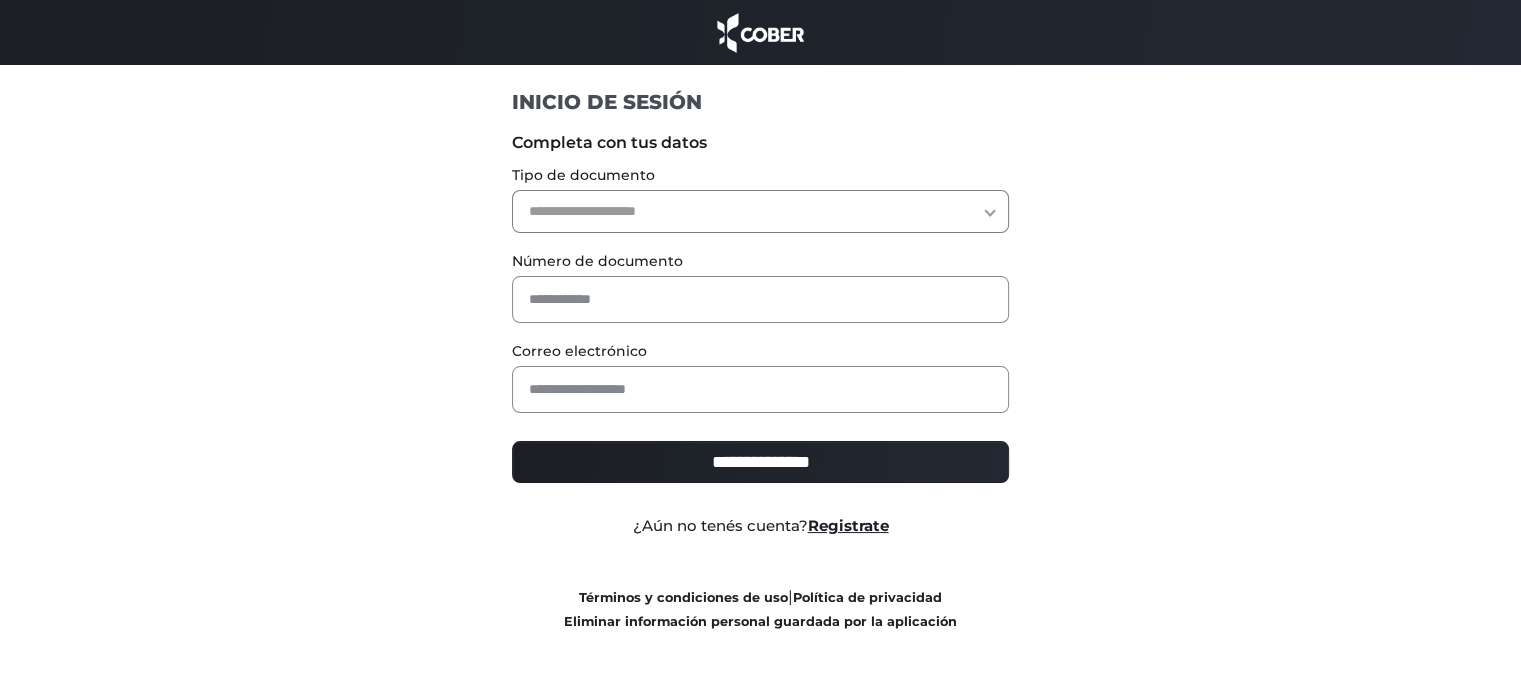 click on "**********" at bounding box center [760, 211] 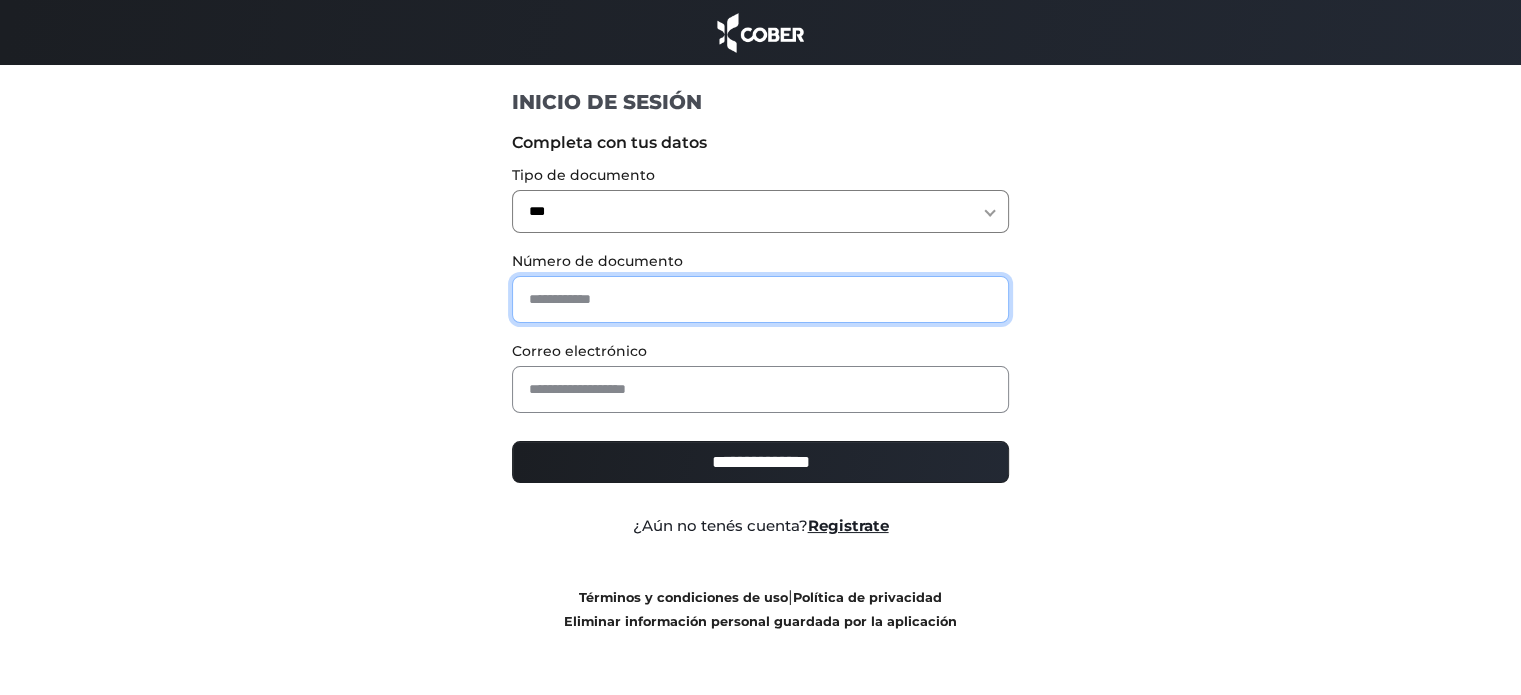 click at bounding box center [760, 299] 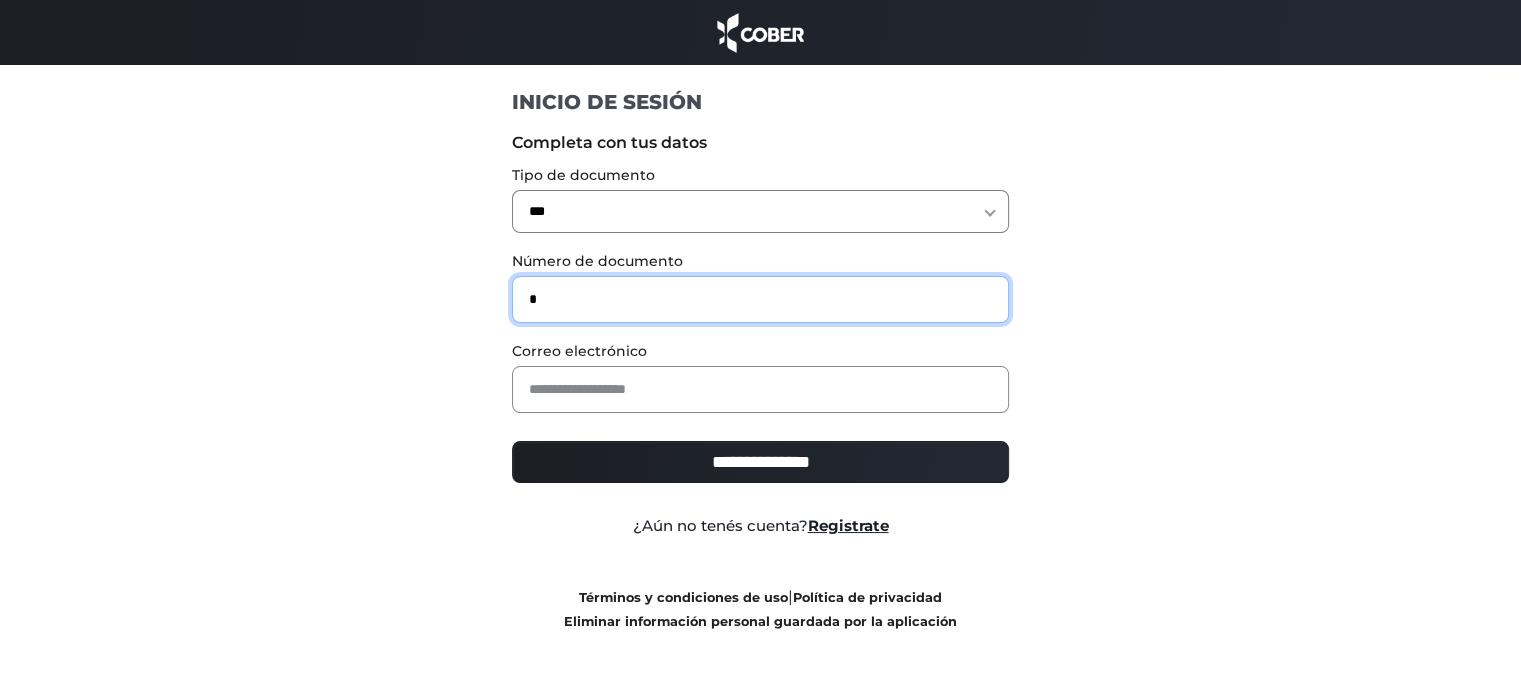 type on "*" 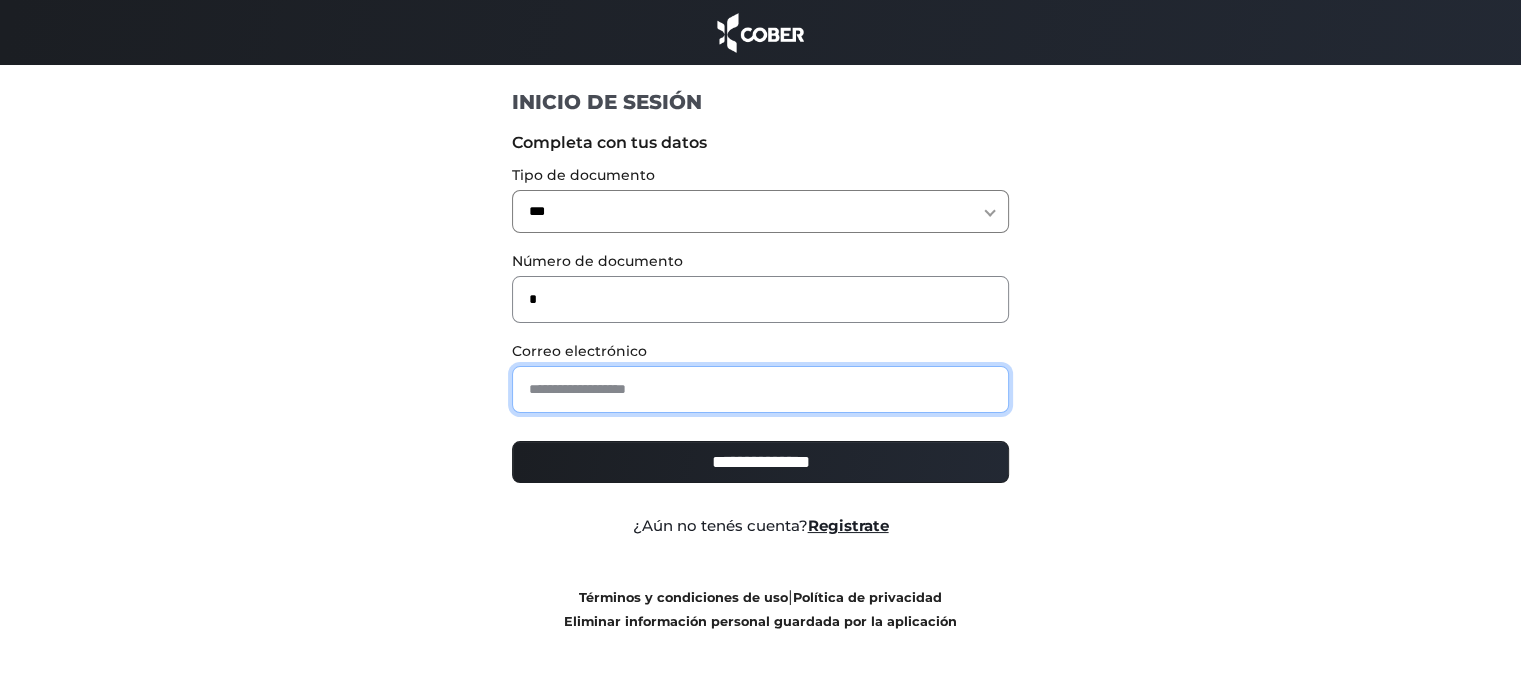 click at bounding box center [760, 389] 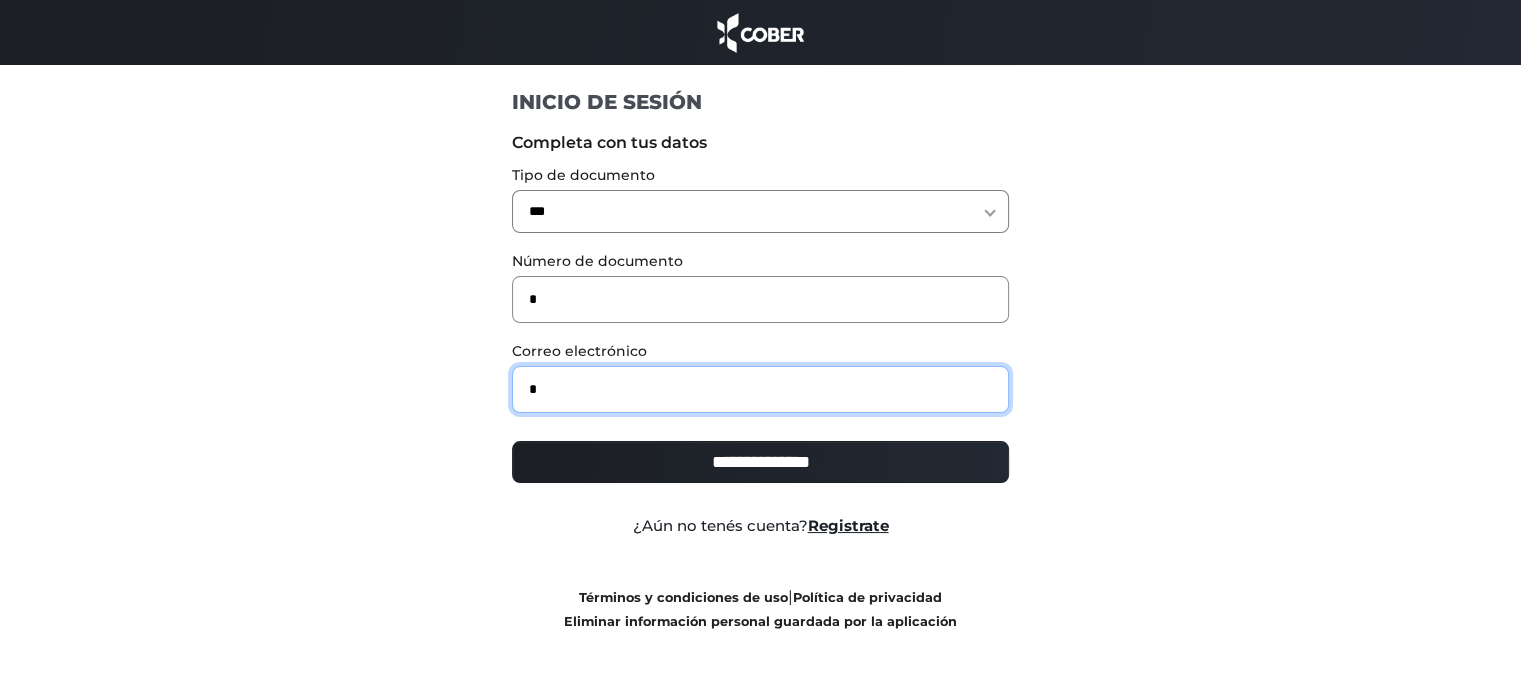 type on "**********" 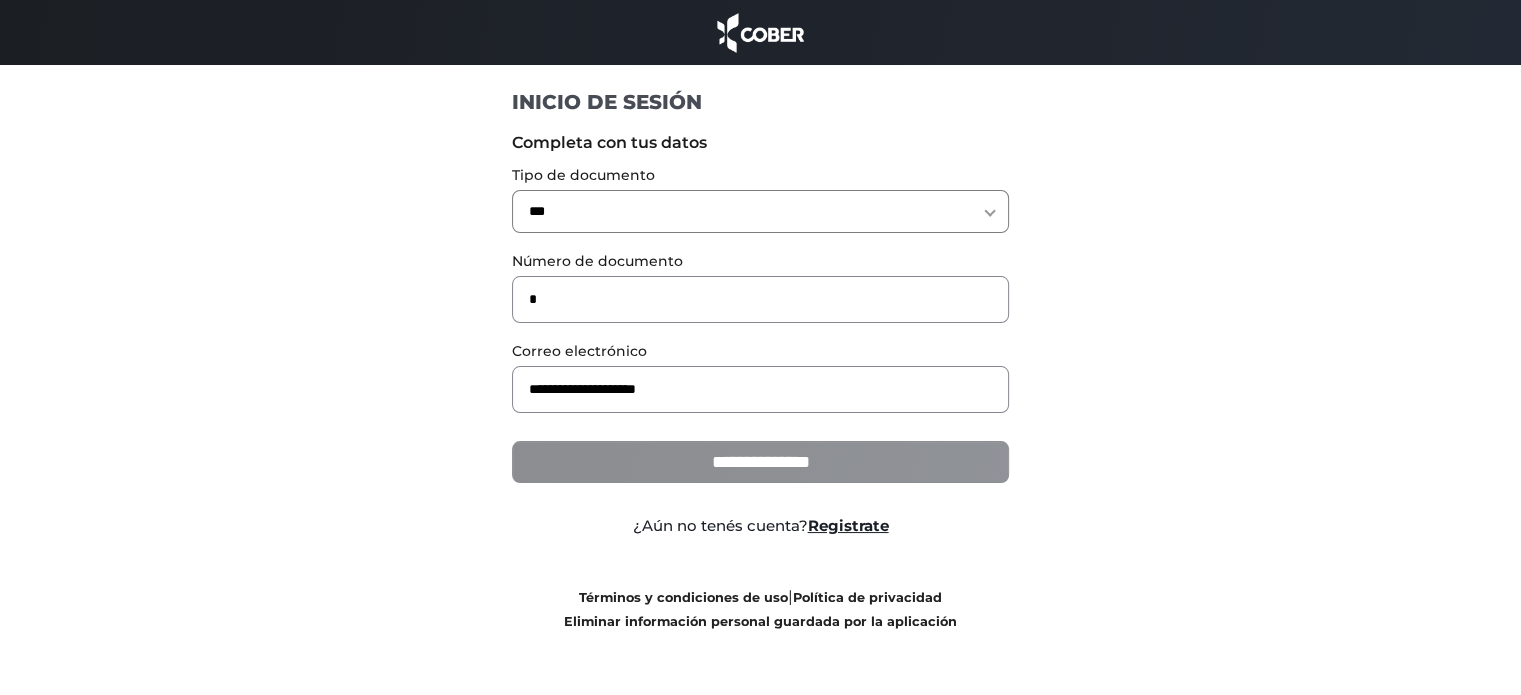 click on "**********" at bounding box center [760, 462] 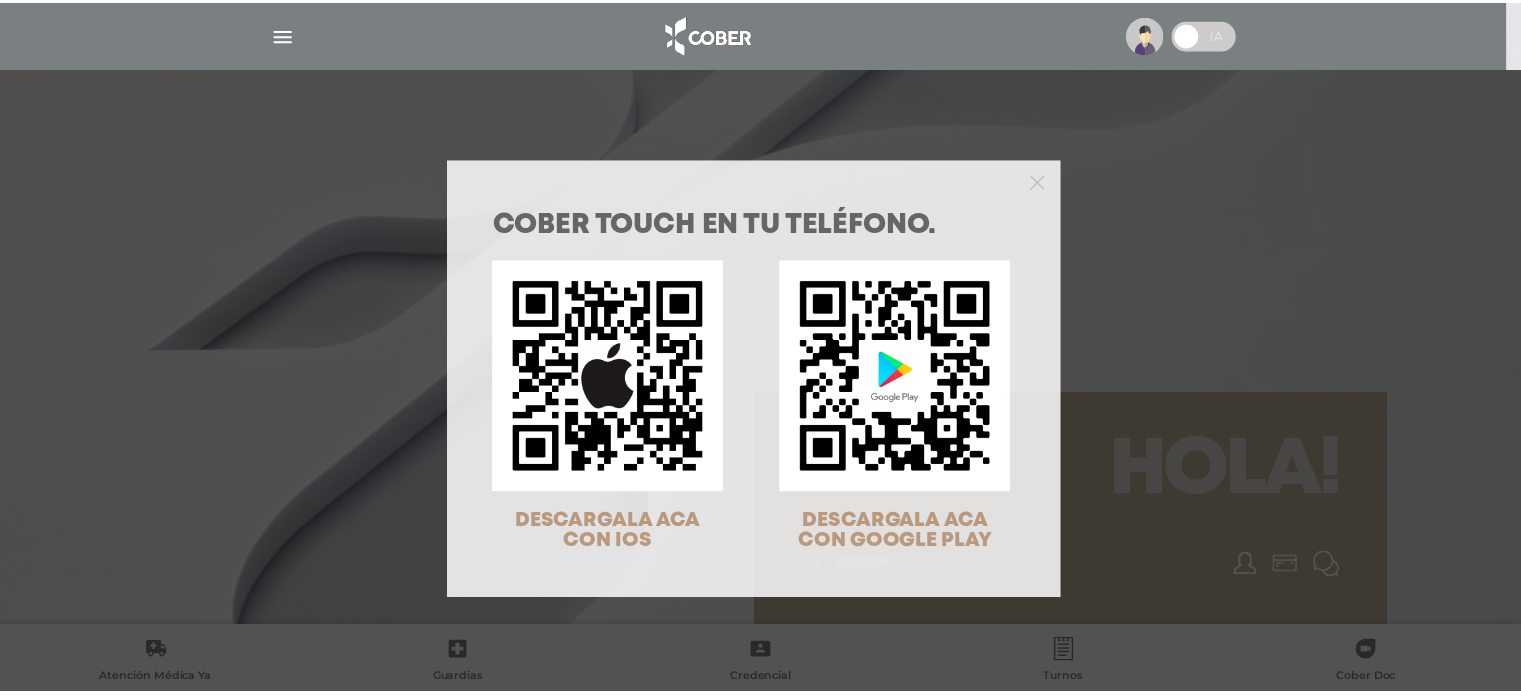 scroll, scrollTop: 0, scrollLeft: 0, axis: both 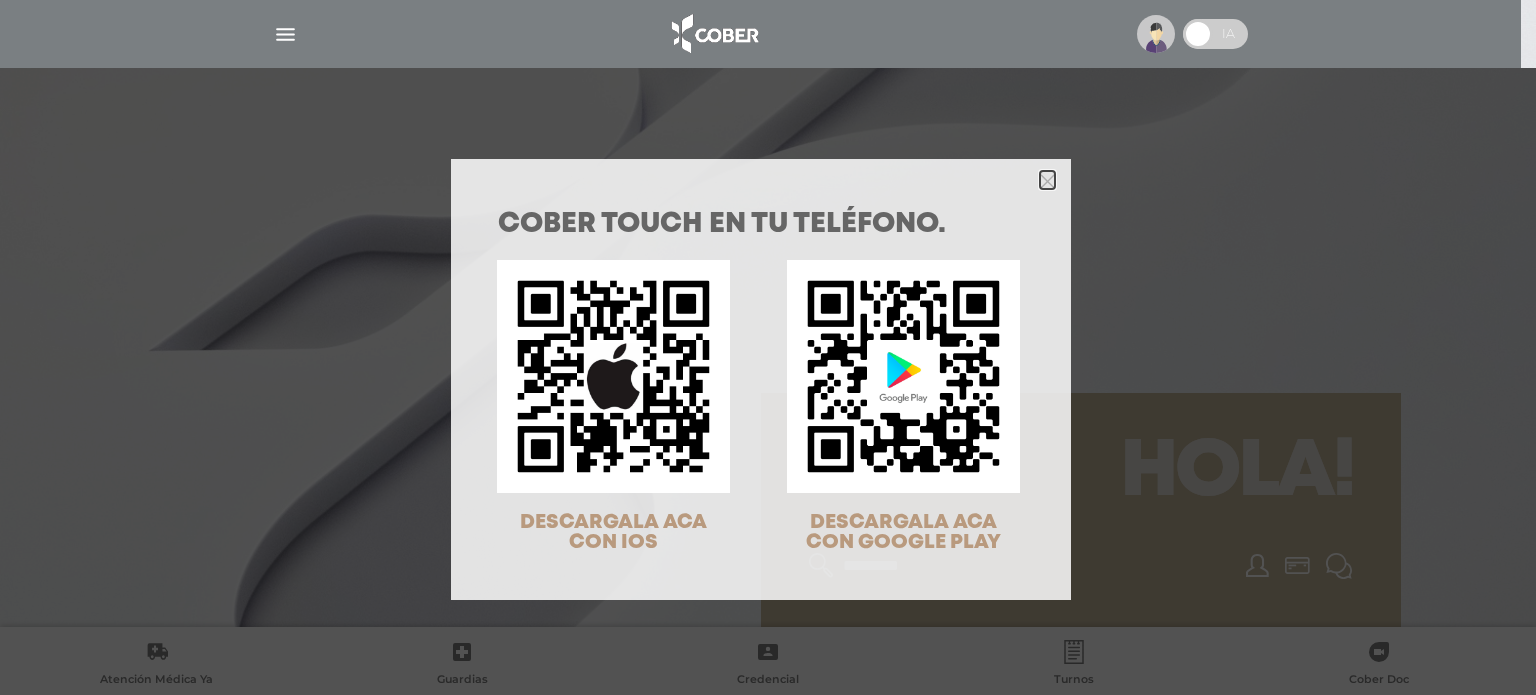 click 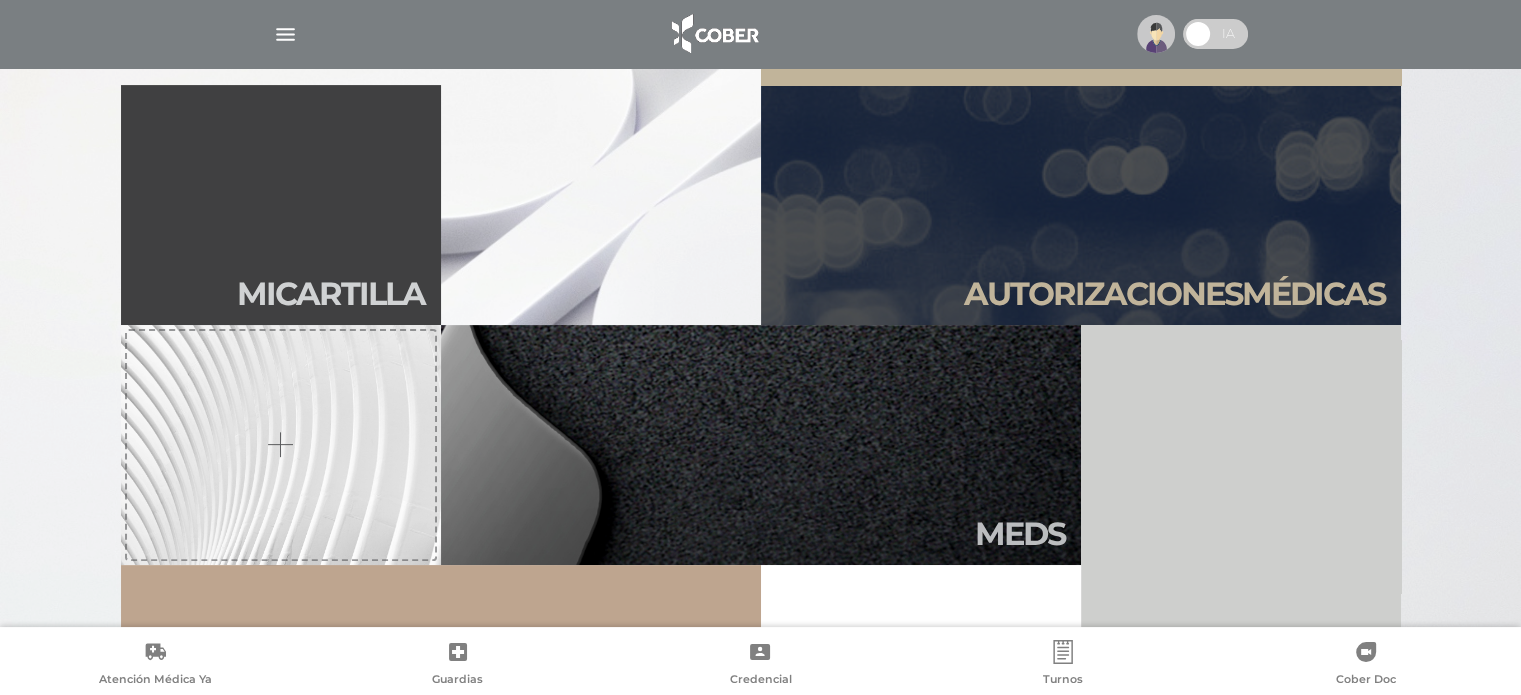 scroll, scrollTop: 548, scrollLeft: 0, axis: vertical 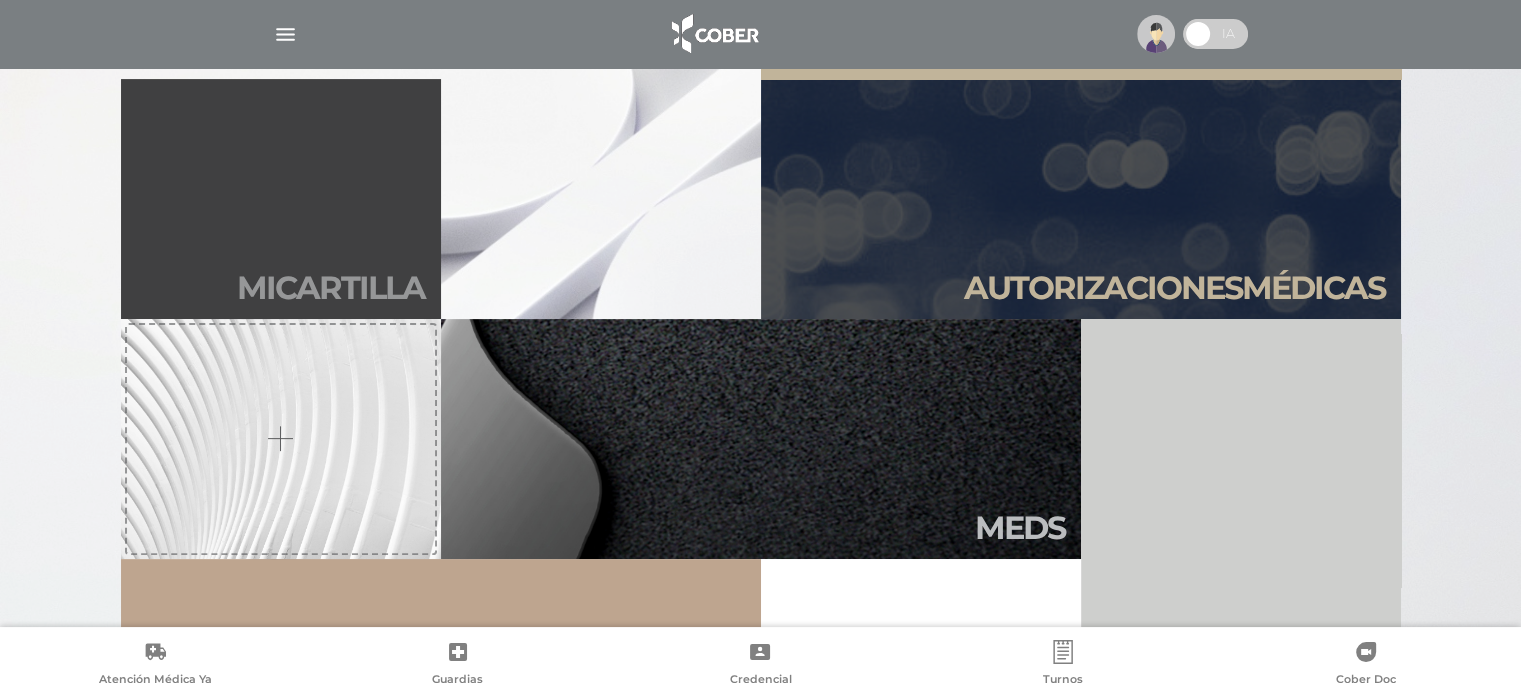 click on "Mi  car tilla" at bounding box center (281, 199) 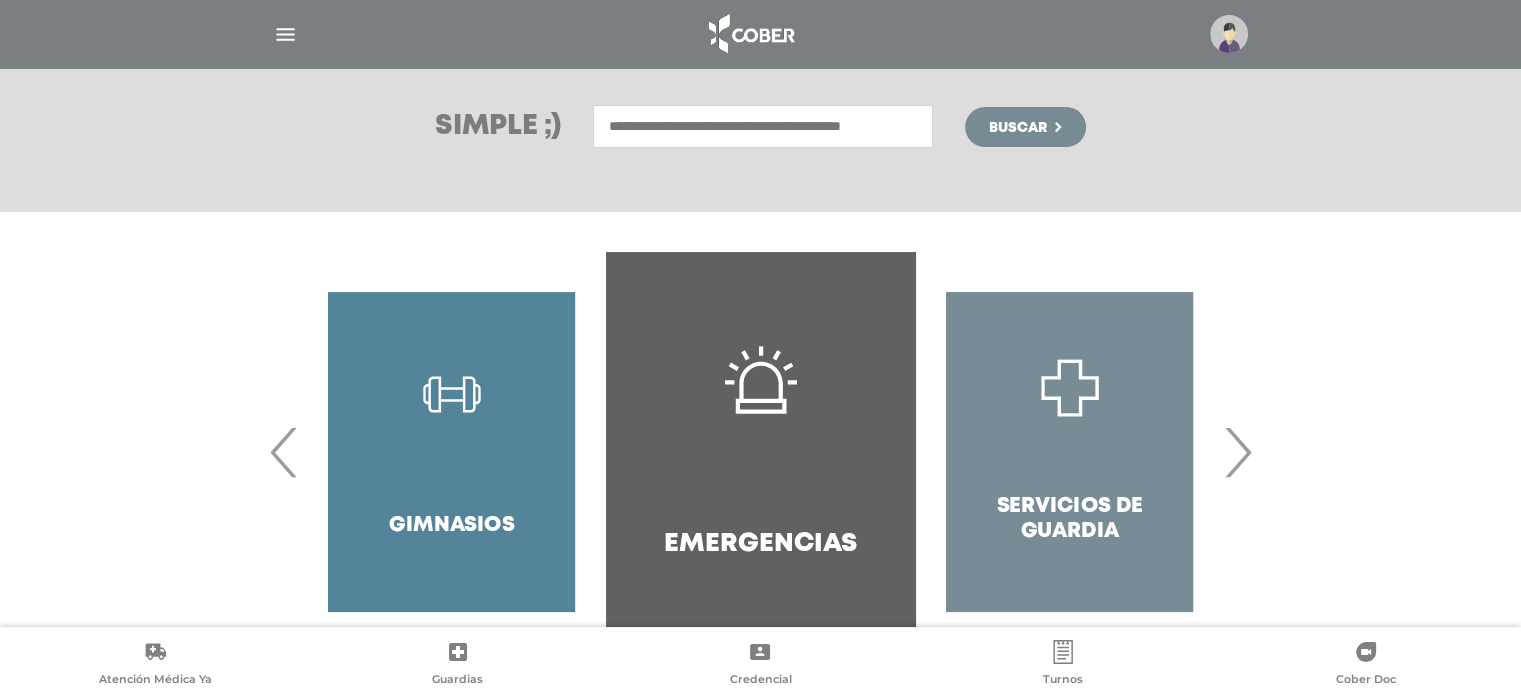 scroll, scrollTop: 271, scrollLeft: 0, axis: vertical 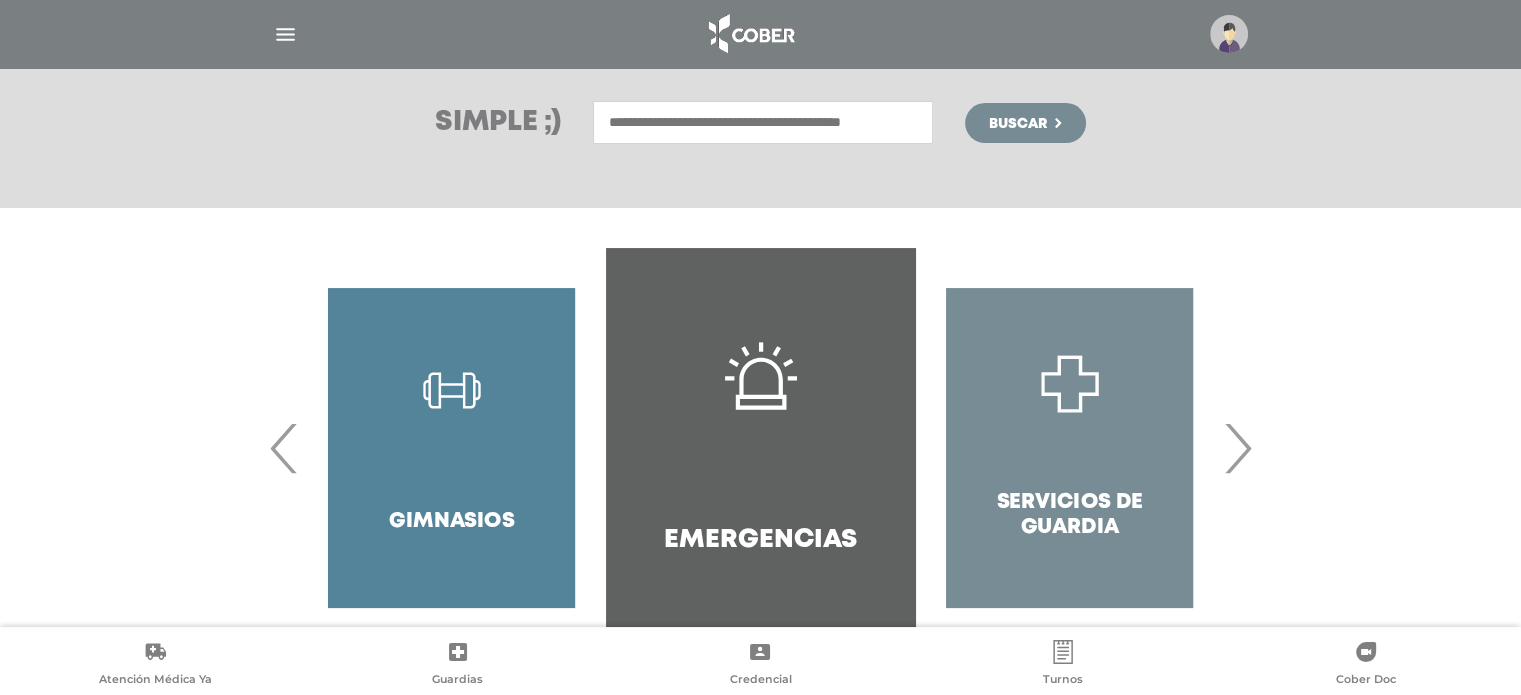click on "Servicios de Guardia" at bounding box center (1069, 448) 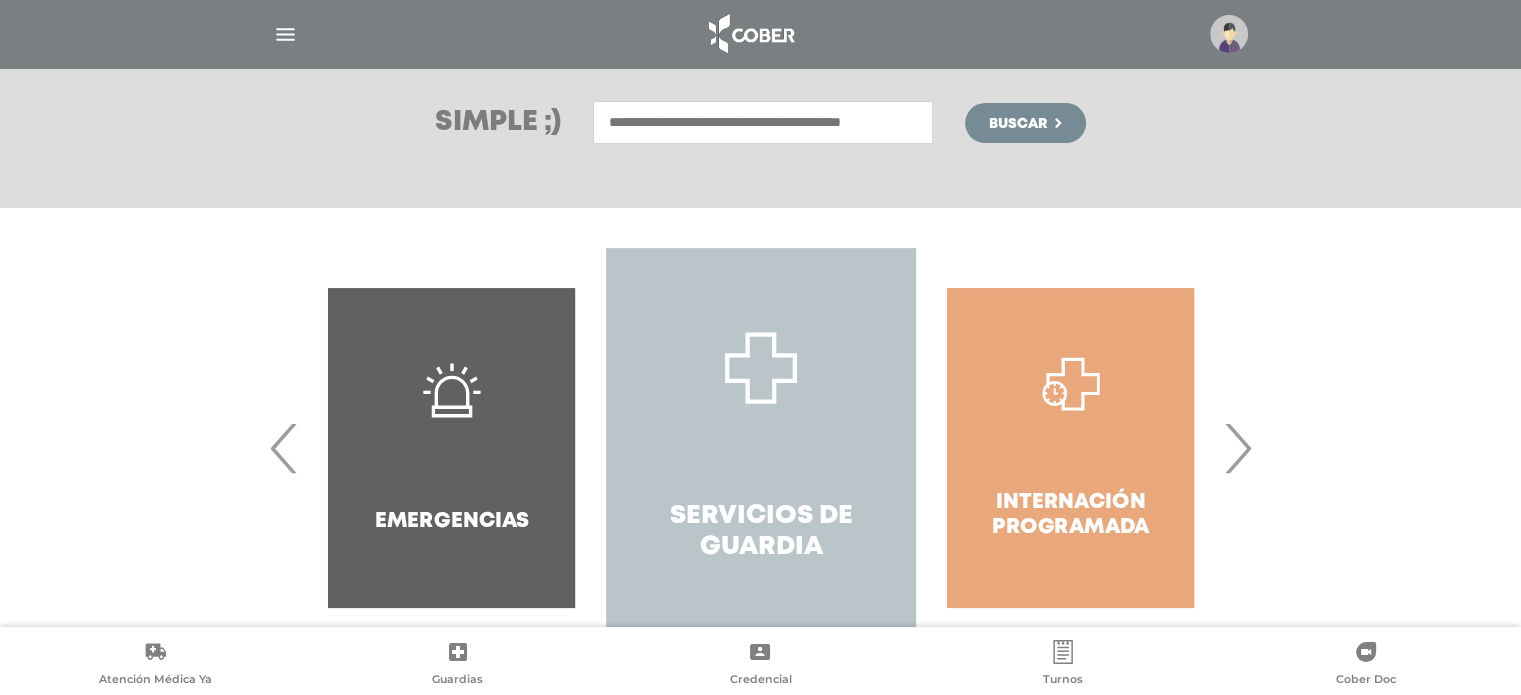 click on "Servicios de Guardia" at bounding box center [760, 448] 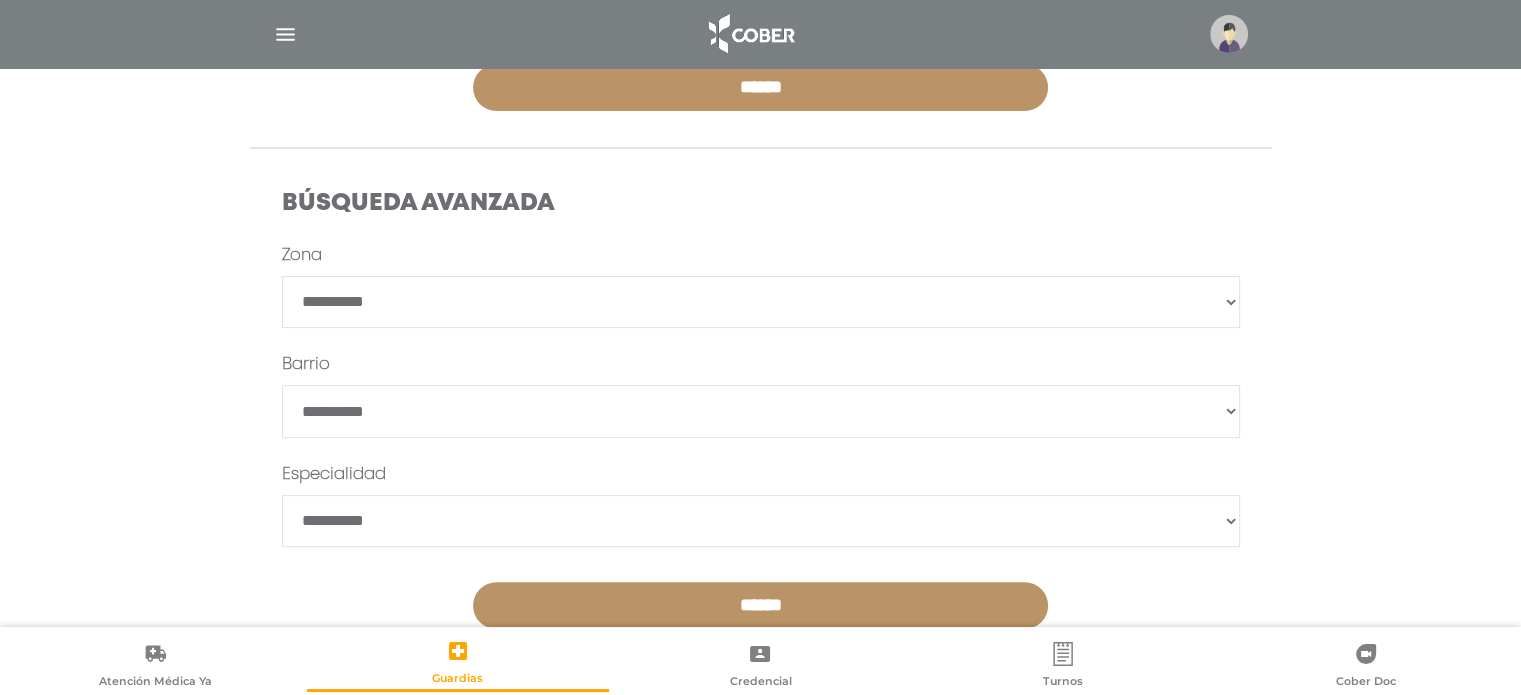 scroll, scrollTop: 503, scrollLeft: 0, axis: vertical 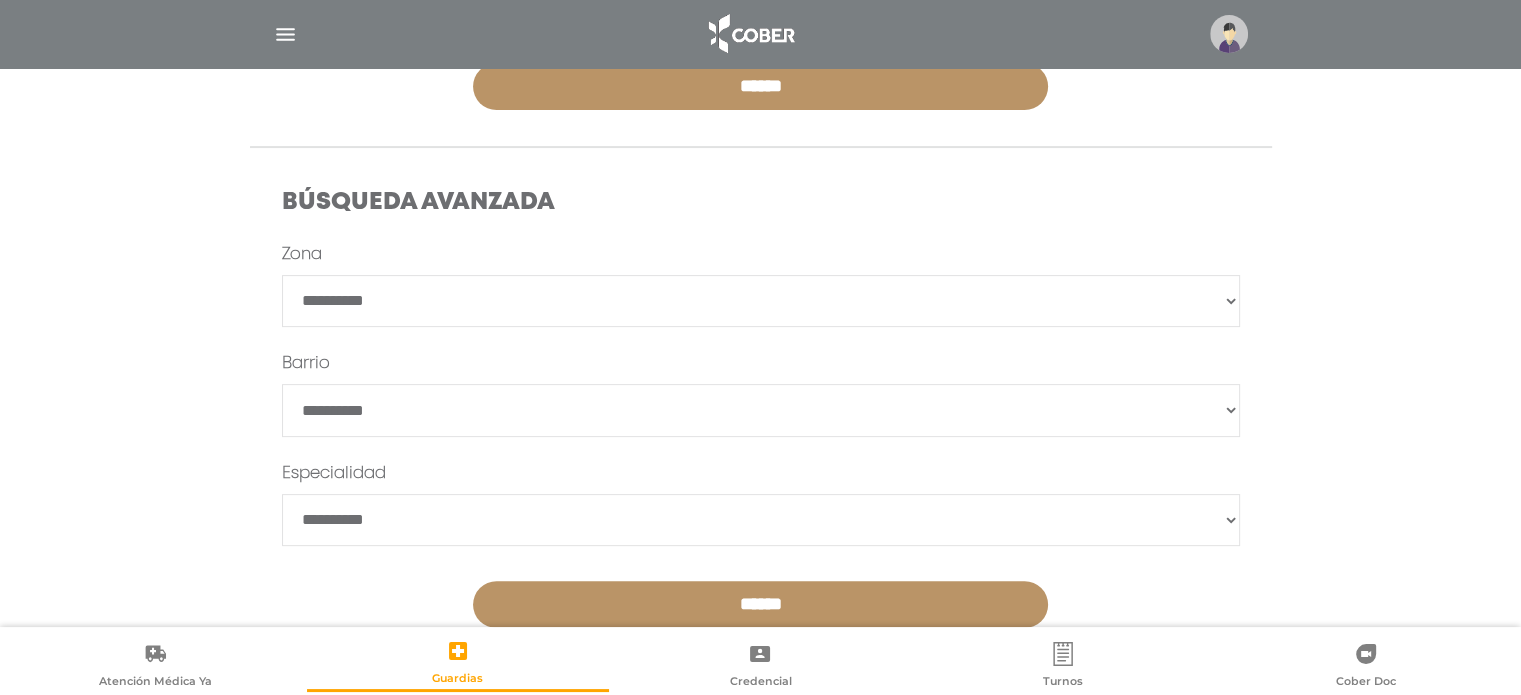 click on "**********" at bounding box center [761, 301] 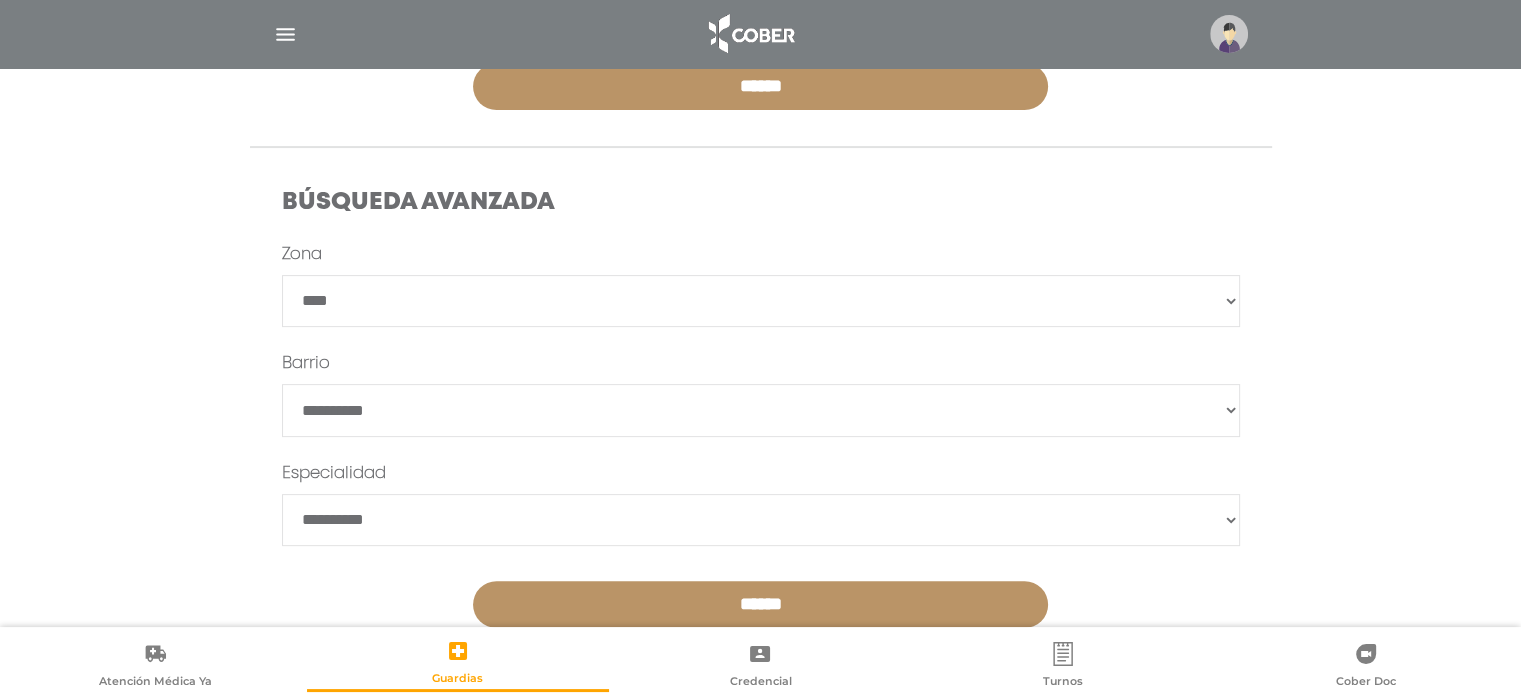 click on "**********" at bounding box center (761, 301) 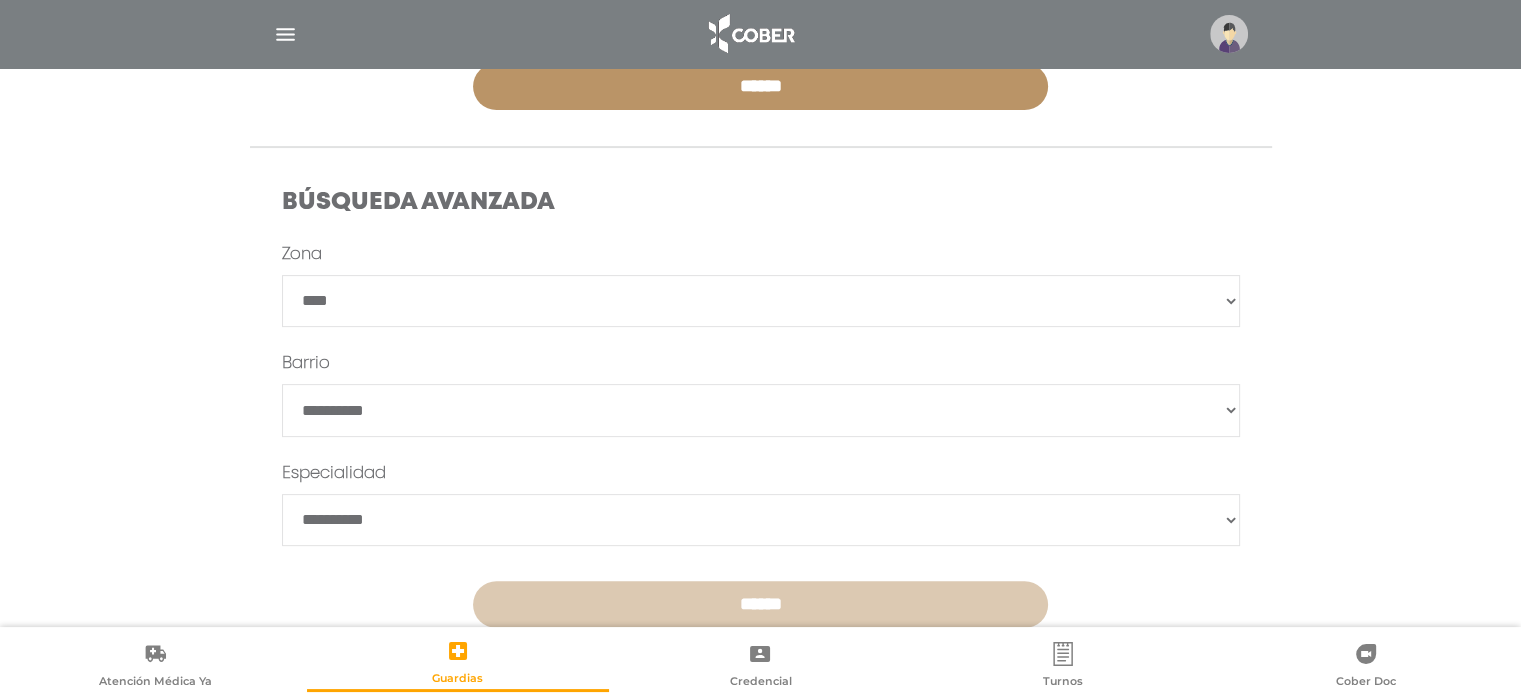 click on "******" at bounding box center (760, 604) 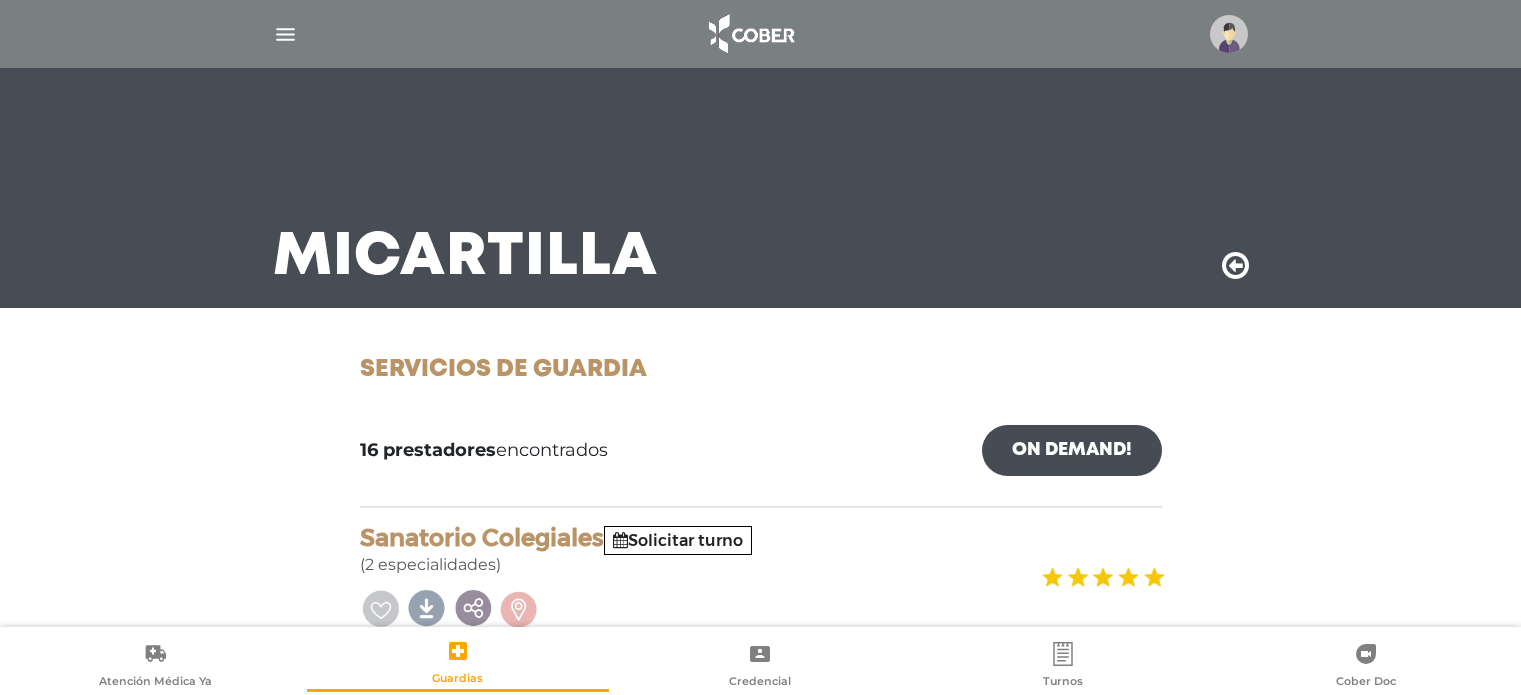 scroll, scrollTop: 0, scrollLeft: 0, axis: both 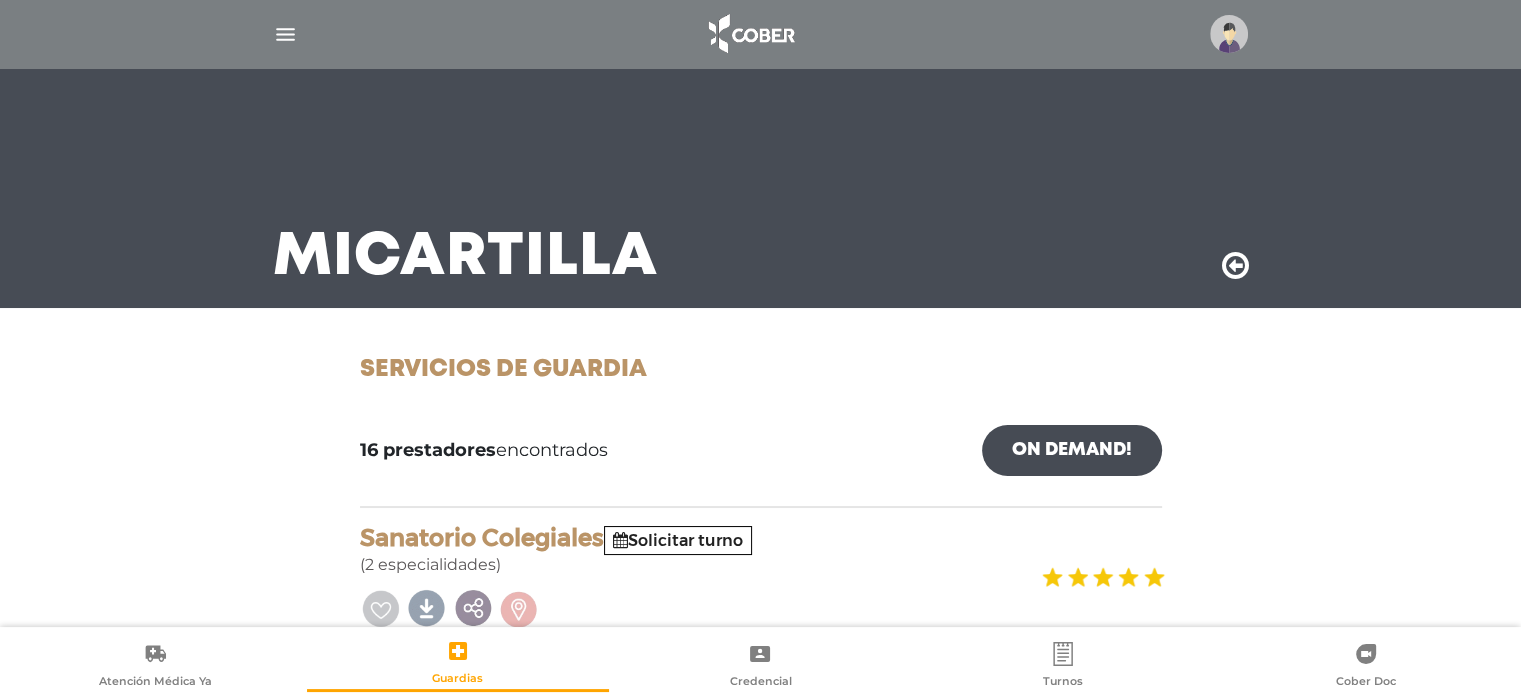 click at bounding box center [761, 606] 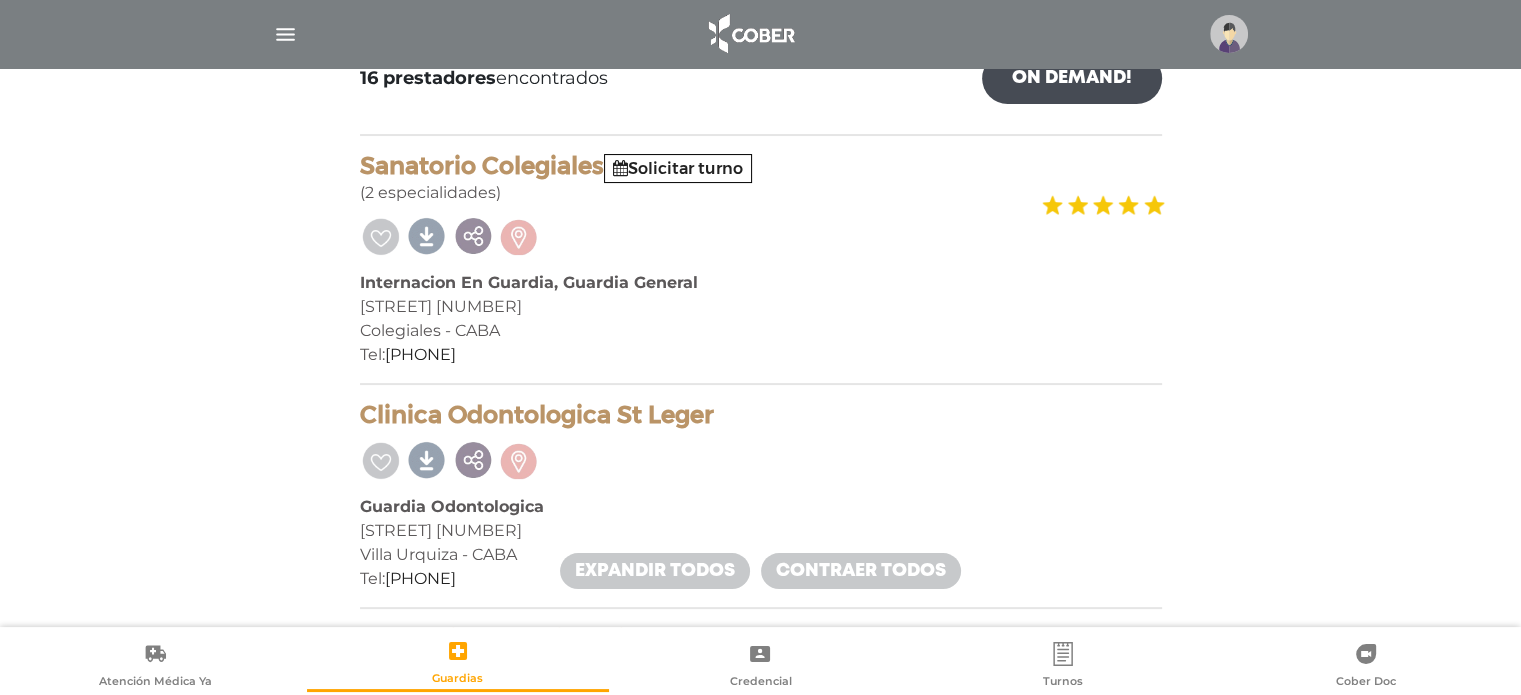 scroll, scrollTop: 378, scrollLeft: 0, axis: vertical 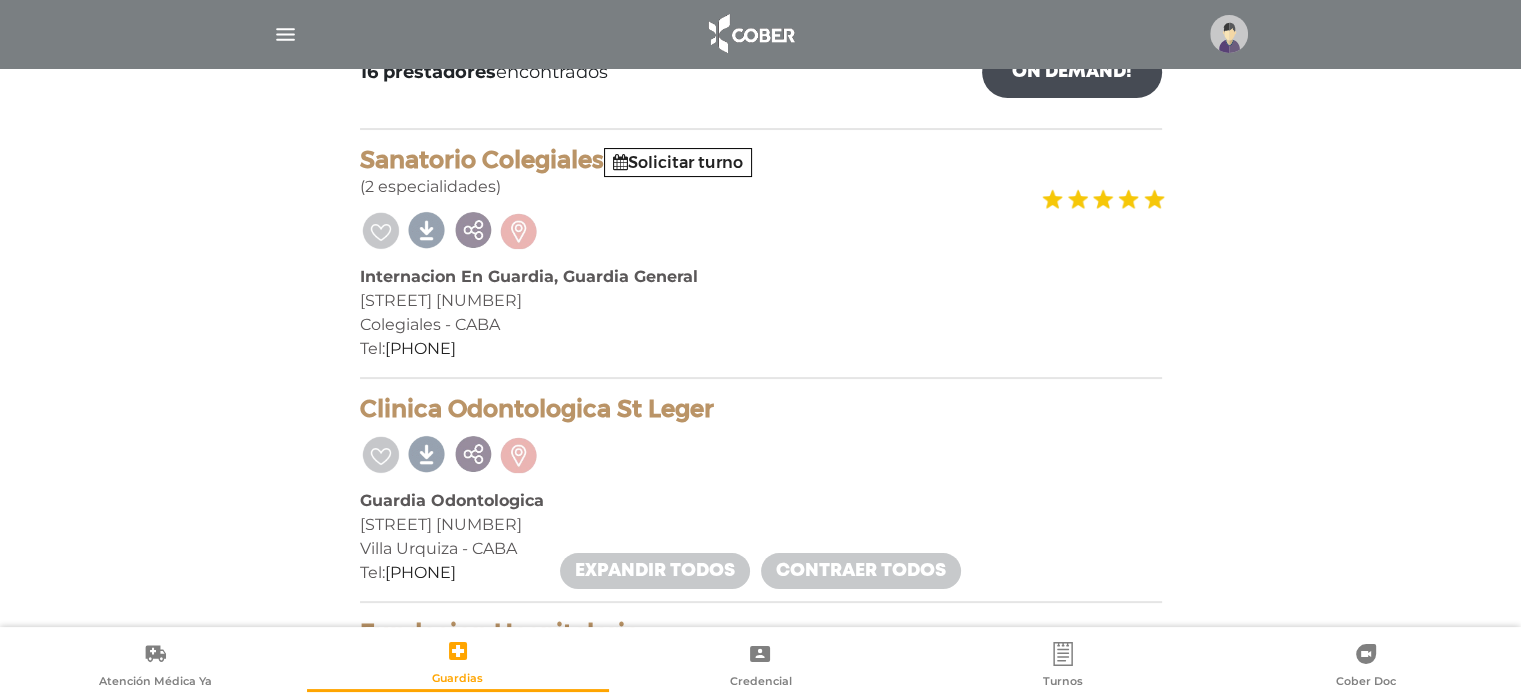 click at bounding box center [760, 34] 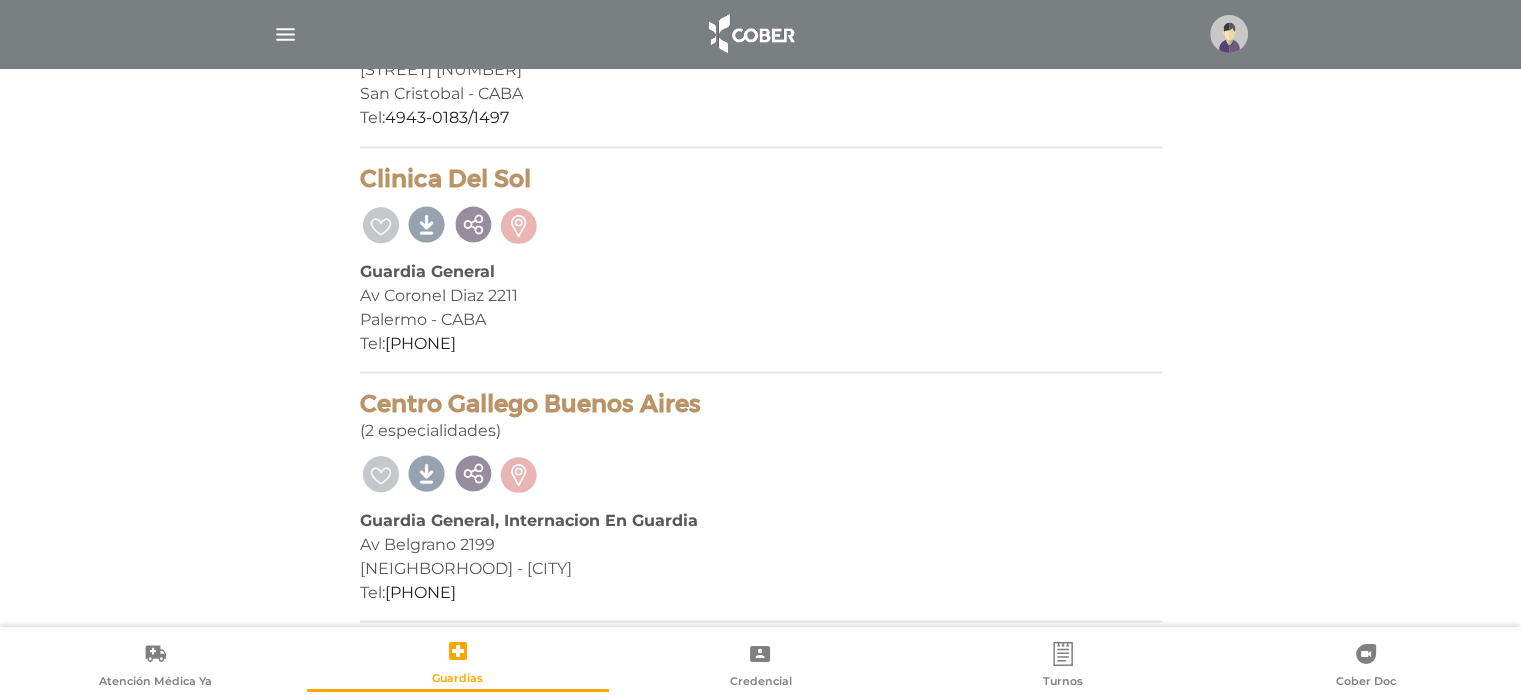 scroll, scrollTop: 3654, scrollLeft: 0, axis: vertical 